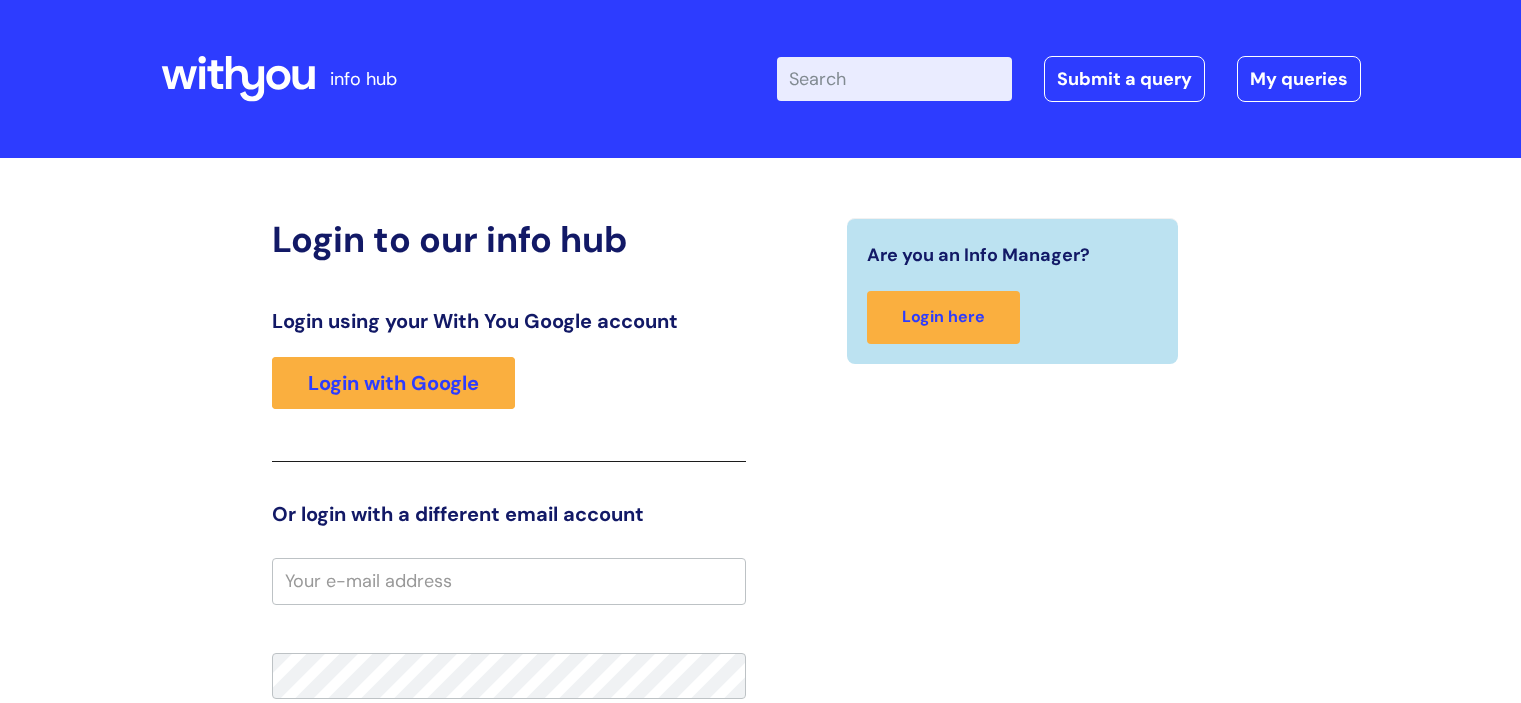 scroll, scrollTop: 0, scrollLeft: 0, axis: both 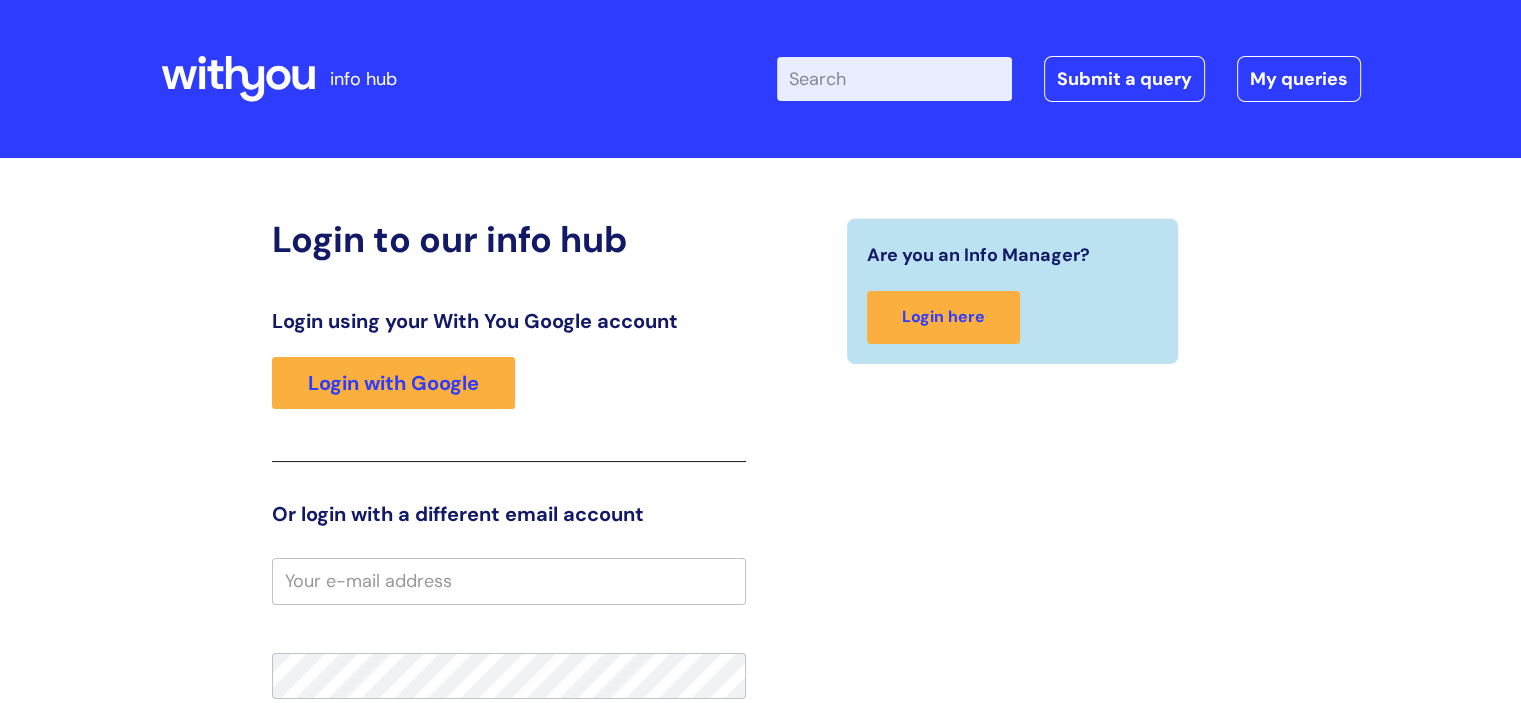 click on "Enter your search term here..." at bounding box center [894, 79] 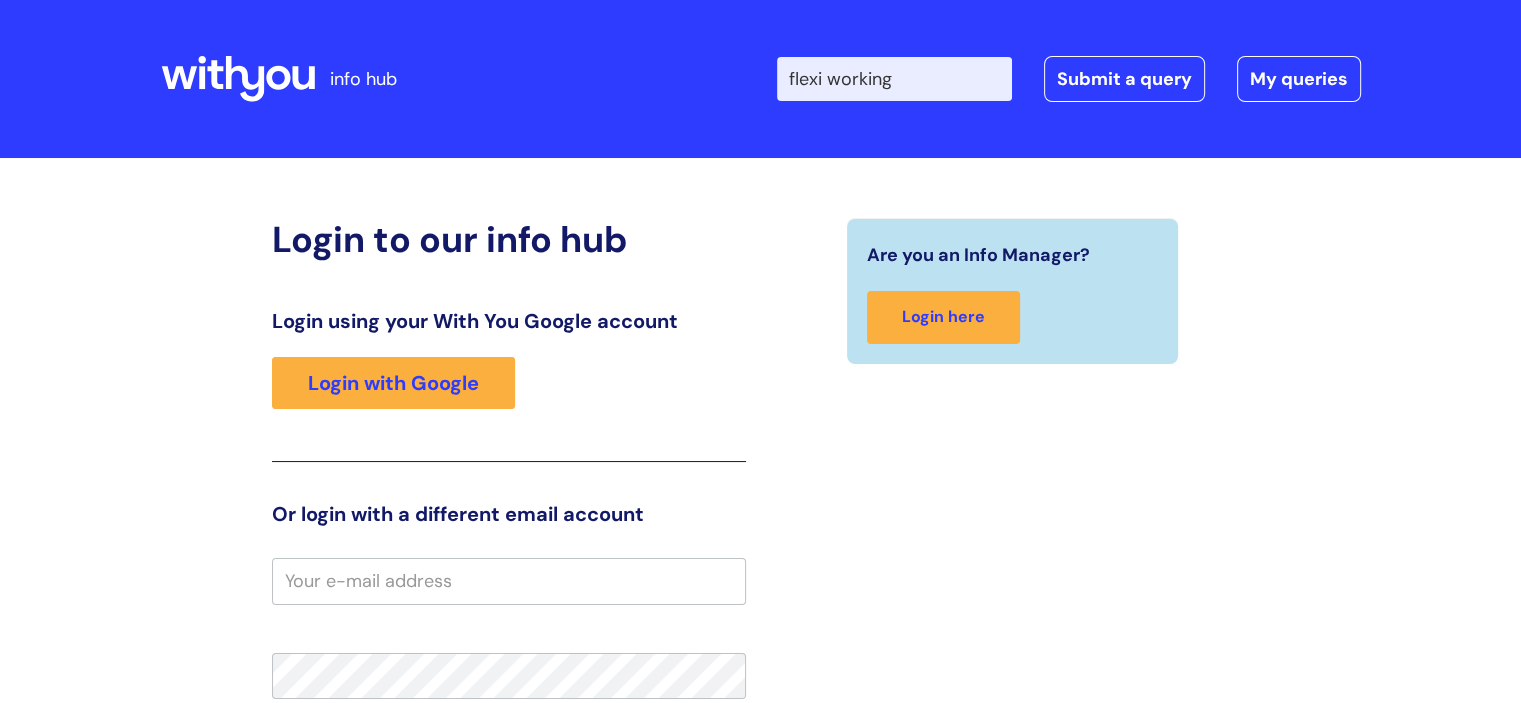 type on "flexi working" 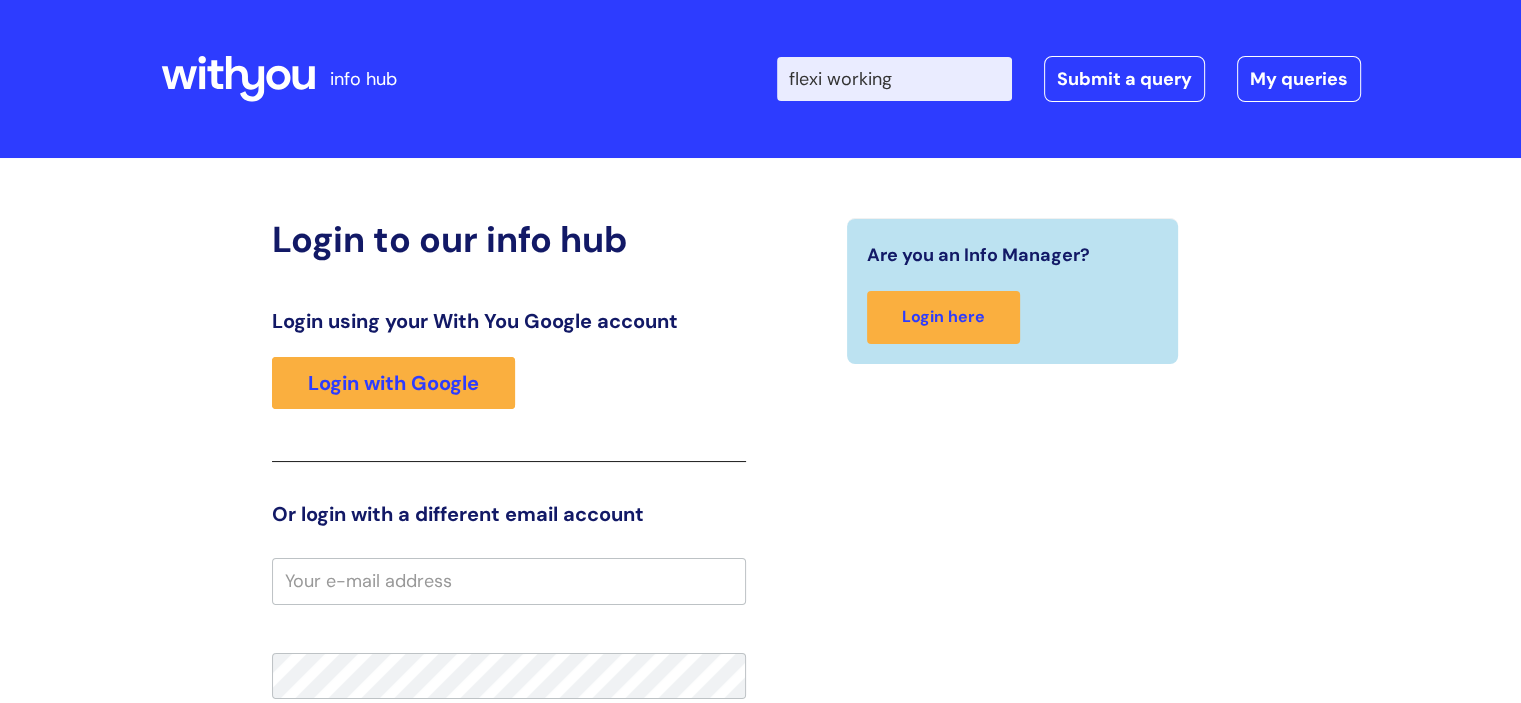 click on "Search" at bounding box center [0, 0] 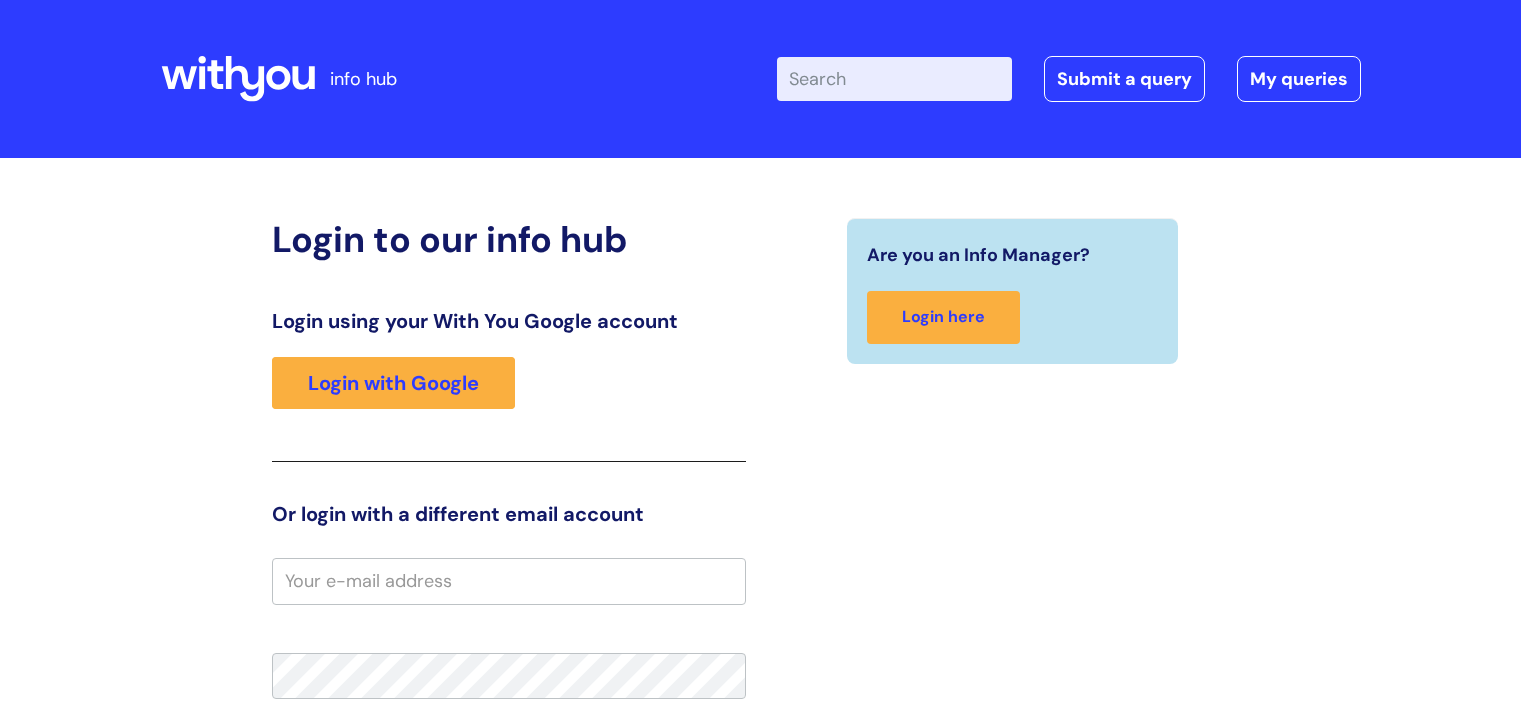 scroll, scrollTop: 0, scrollLeft: 0, axis: both 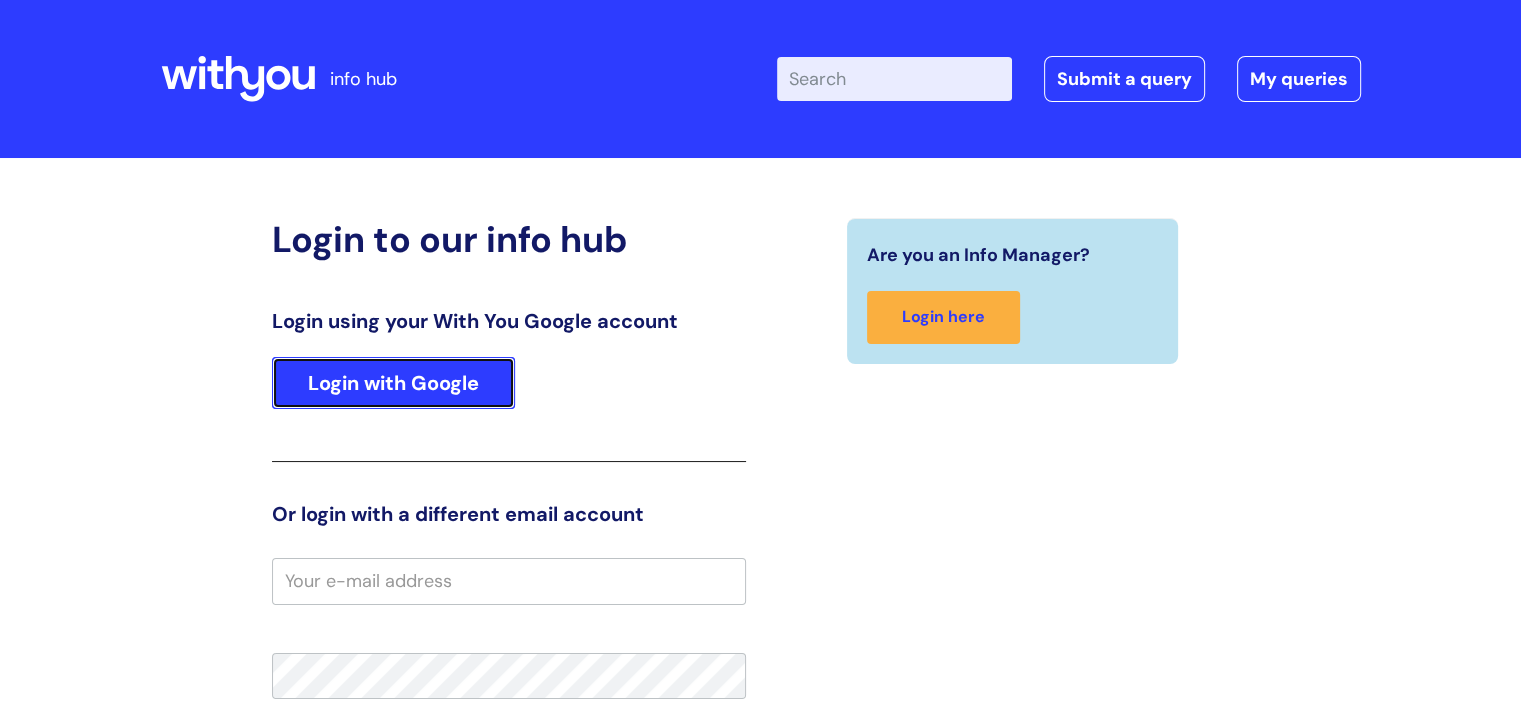 click on "Login with Google" at bounding box center (393, 383) 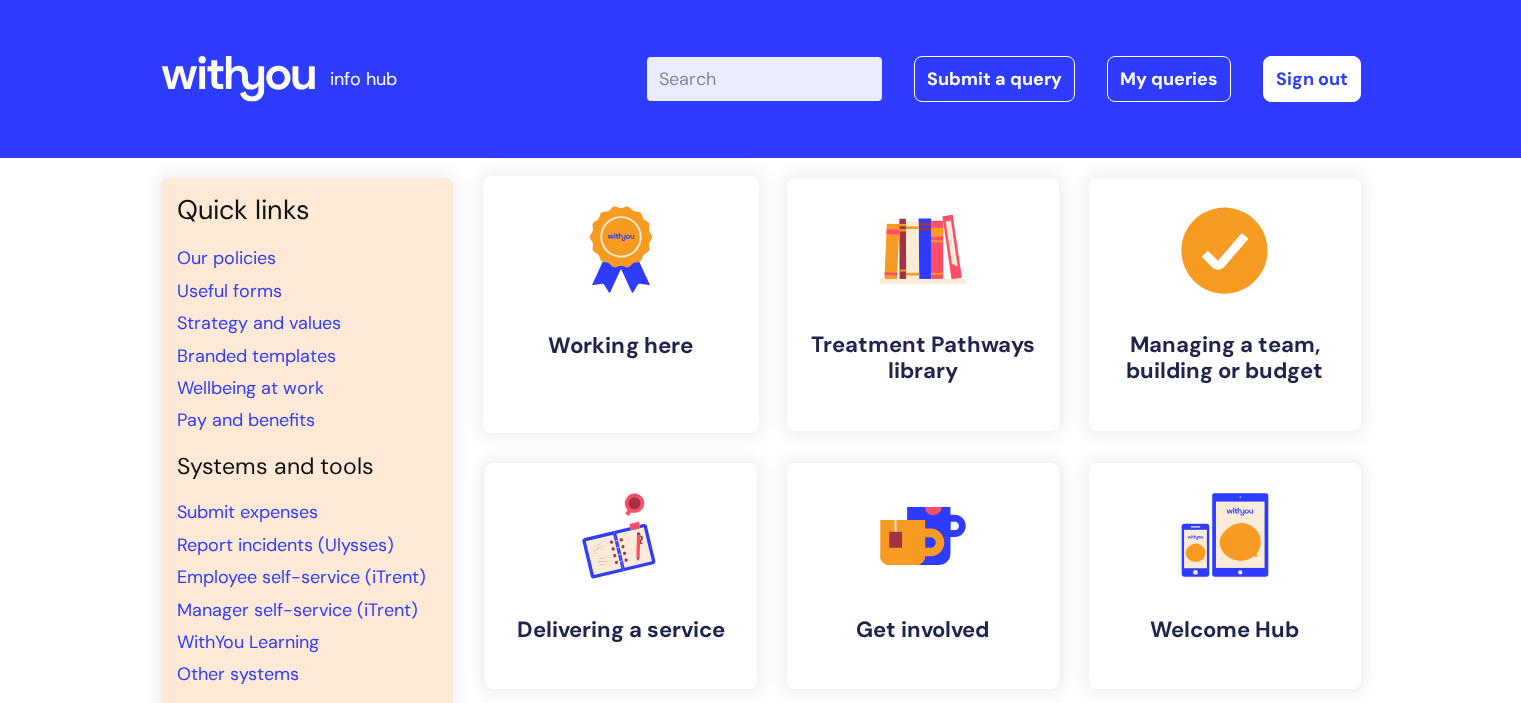 scroll, scrollTop: 0, scrollLeft: 0, axis: both 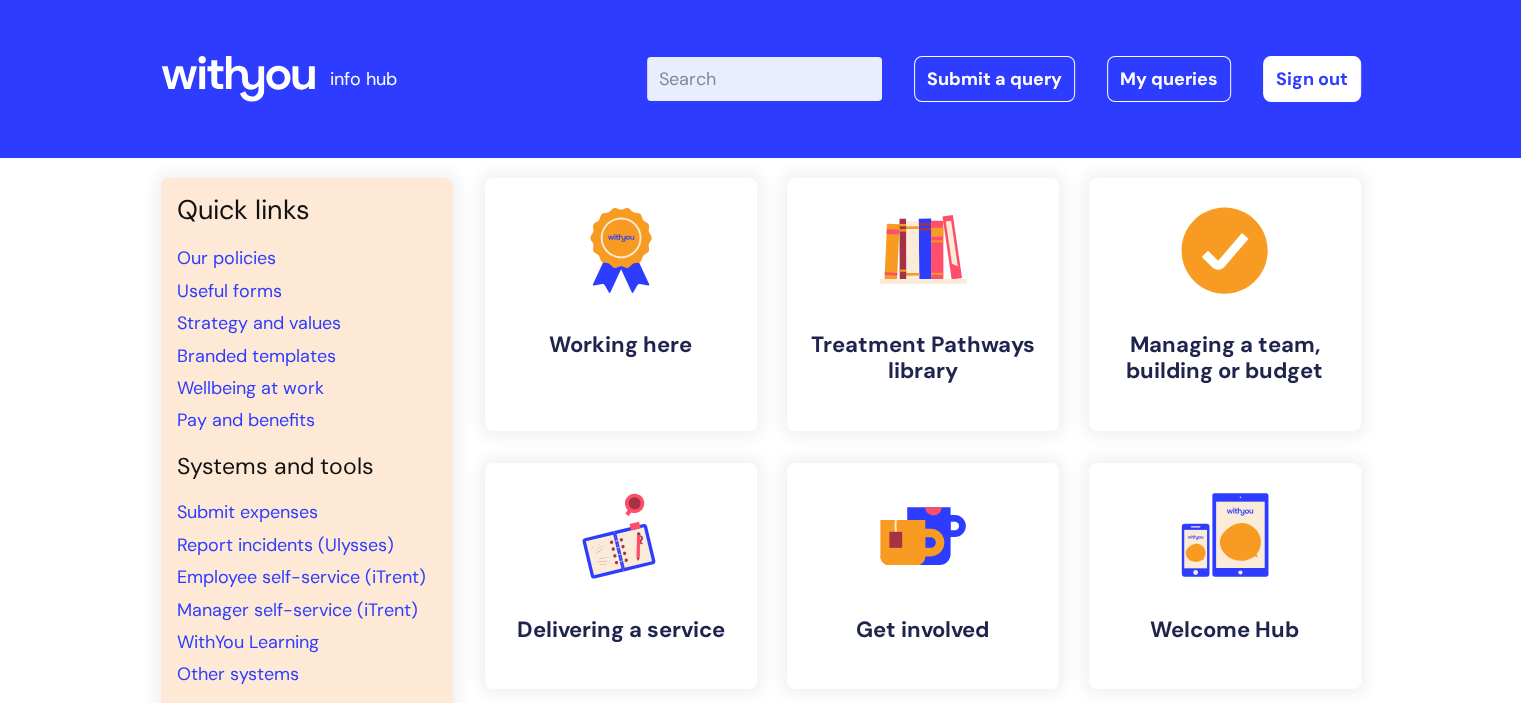 click on "Enter your search term here..." at bounding box center [764, 79] 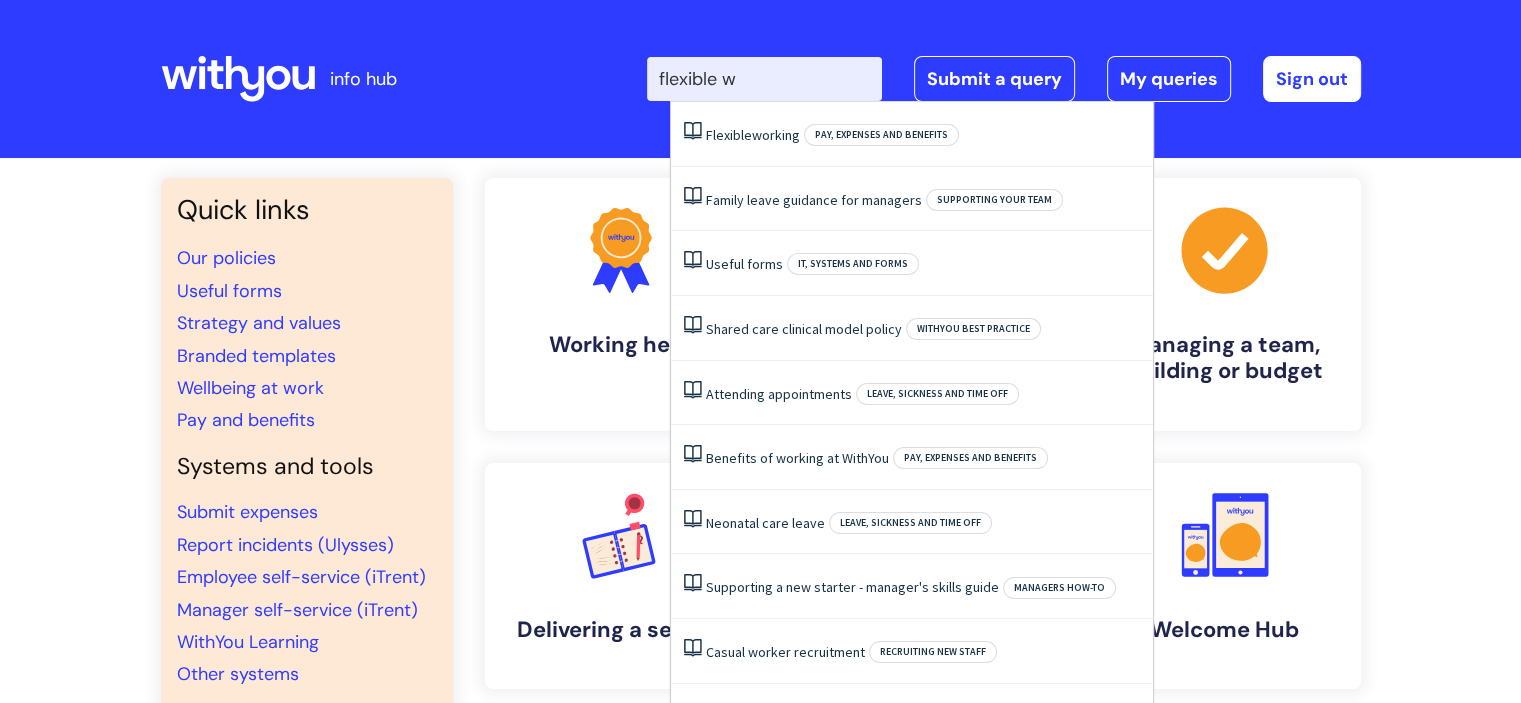 type on "flexible wo" 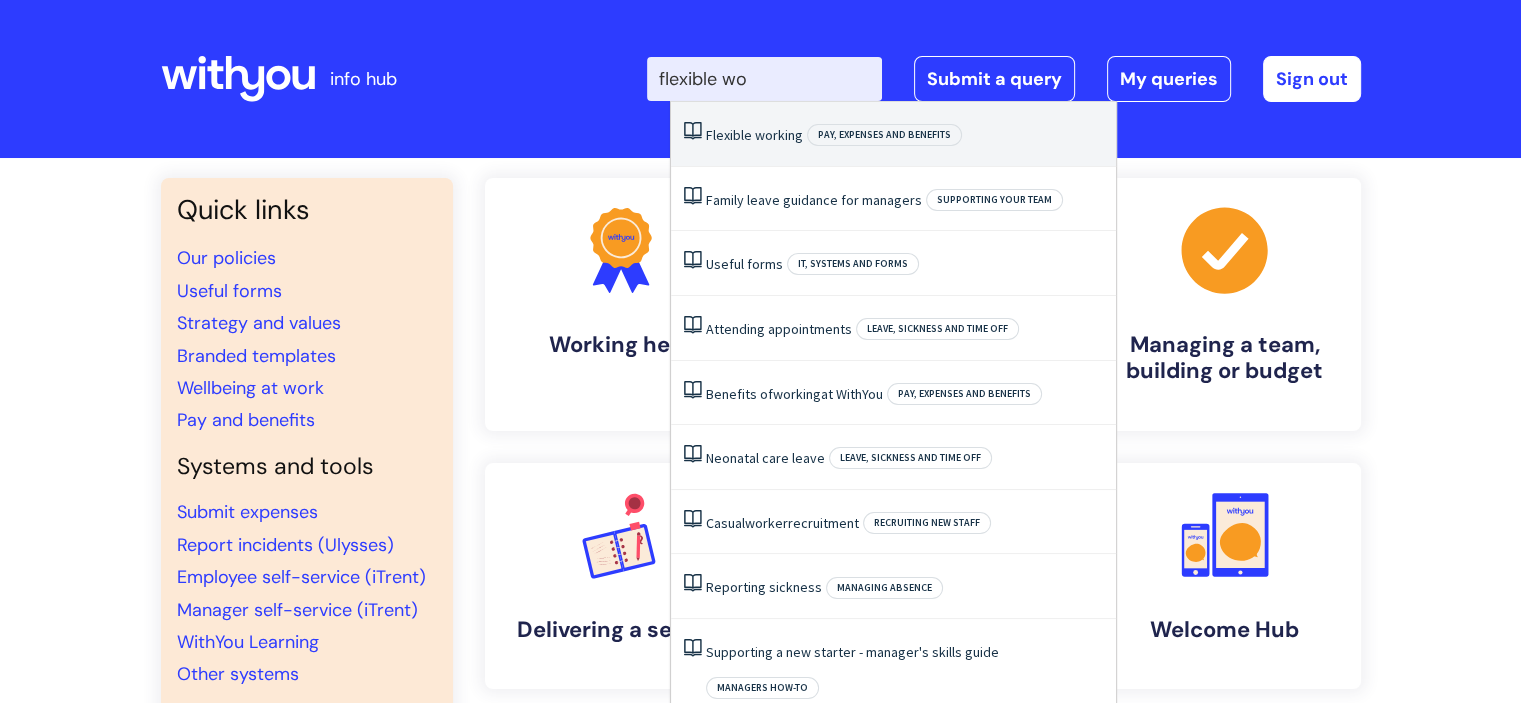 click on "Flexible" at bounding box center (729, 135) 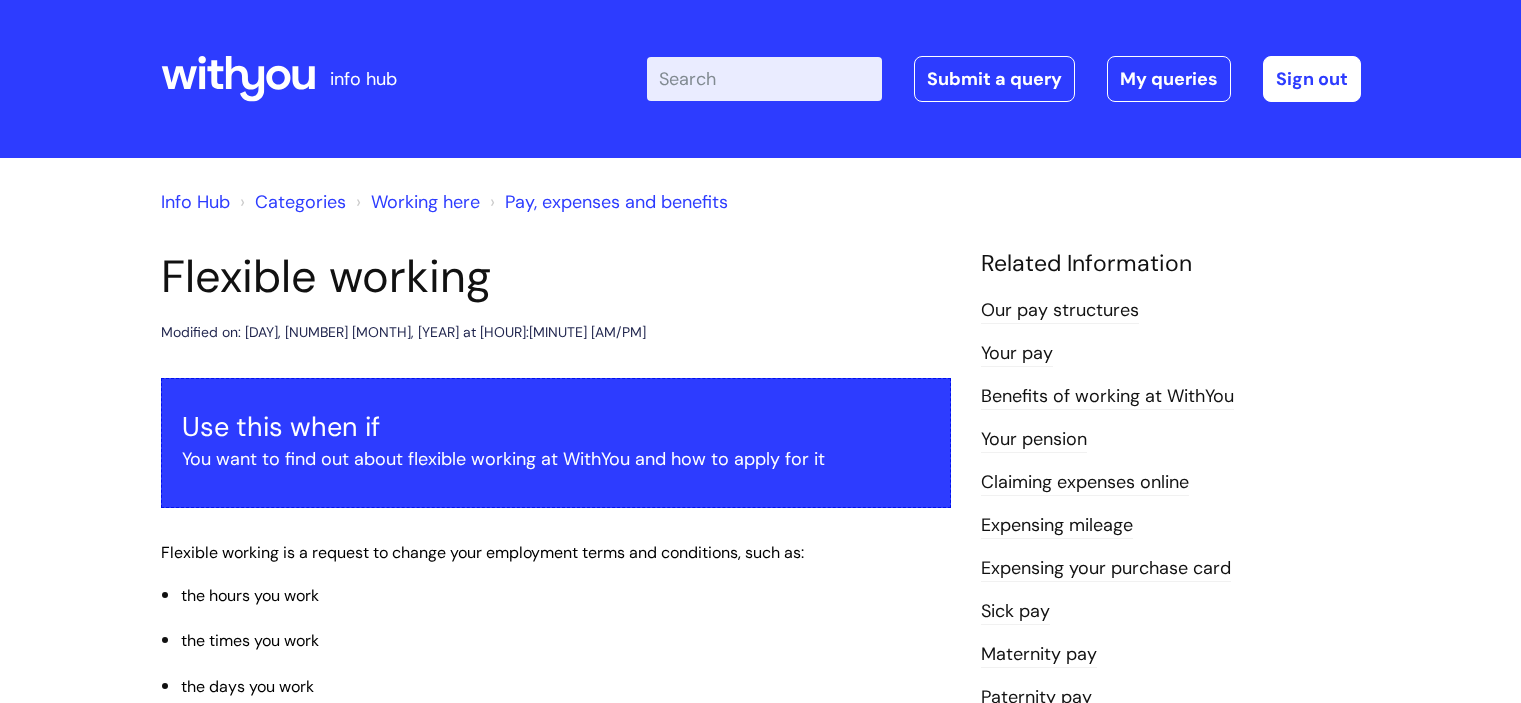 scroll, scrollTop: 0, scrollLeft: 0, axis: both 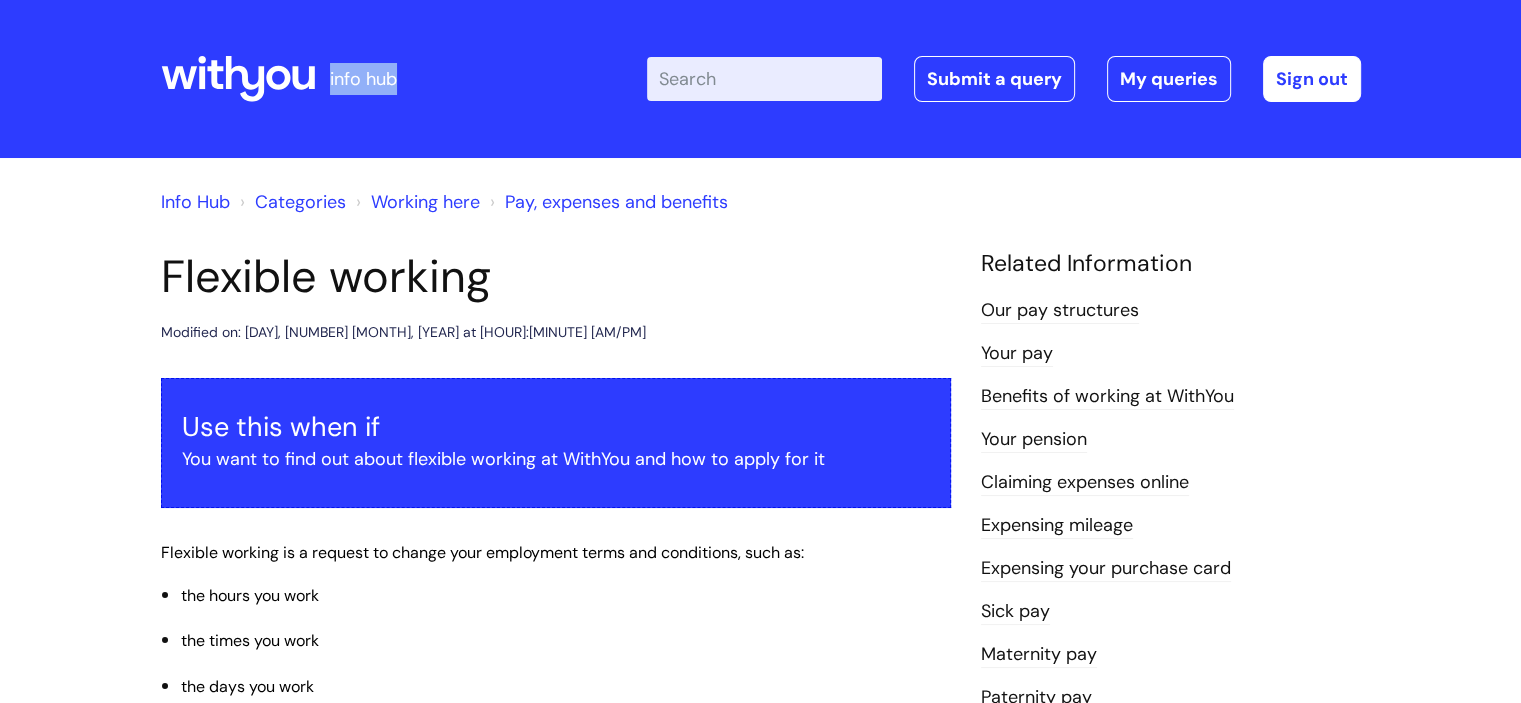 click on "info hub
Enter your search term here...
Search
Submit a query
My queries
Welcome  [FIRST] [LAST]     |   -  Sign out" at bounding box center [760, 79] 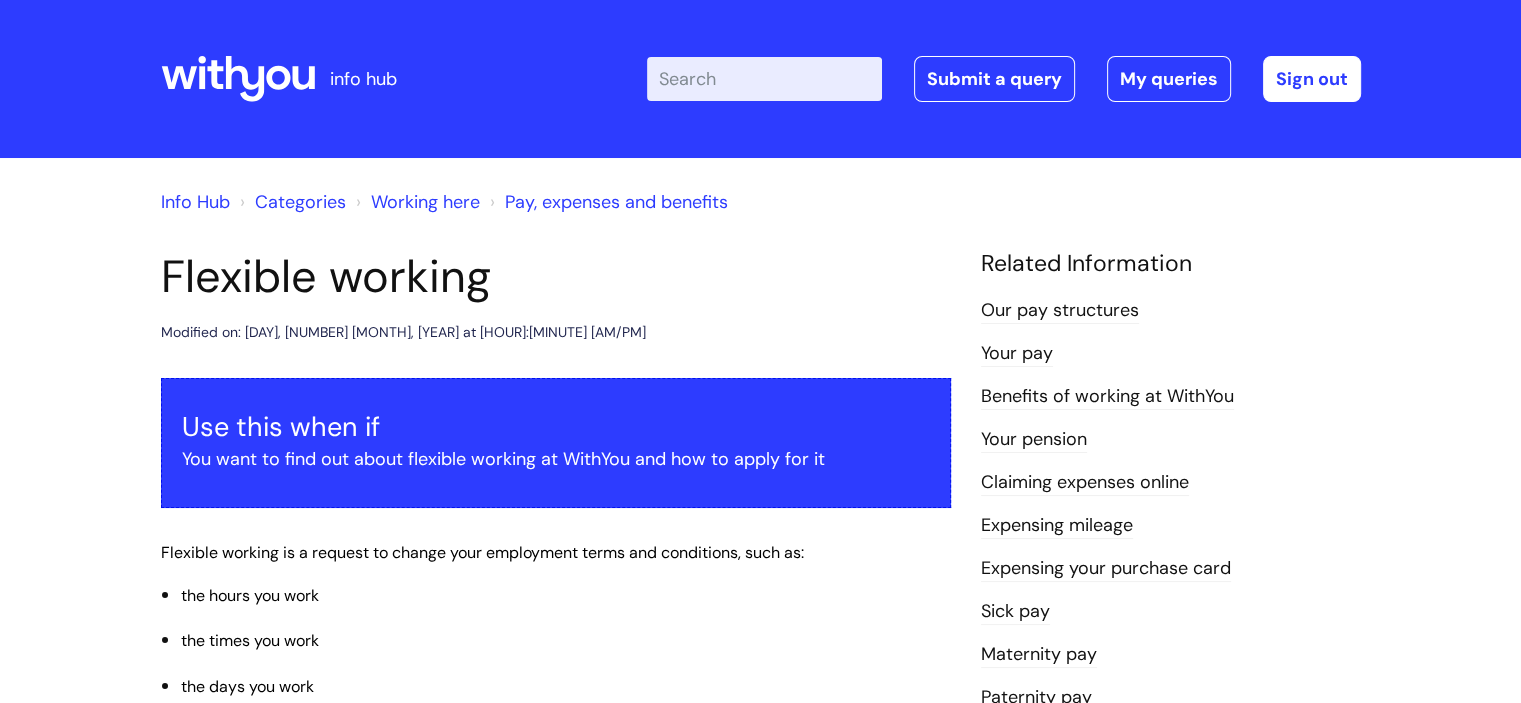click on "info hub
Enter your search term here...
Search
Submit a query
My queries
Welcome  Jessica Kirk     |   -  Sign out" at bounding box center (760, 79) 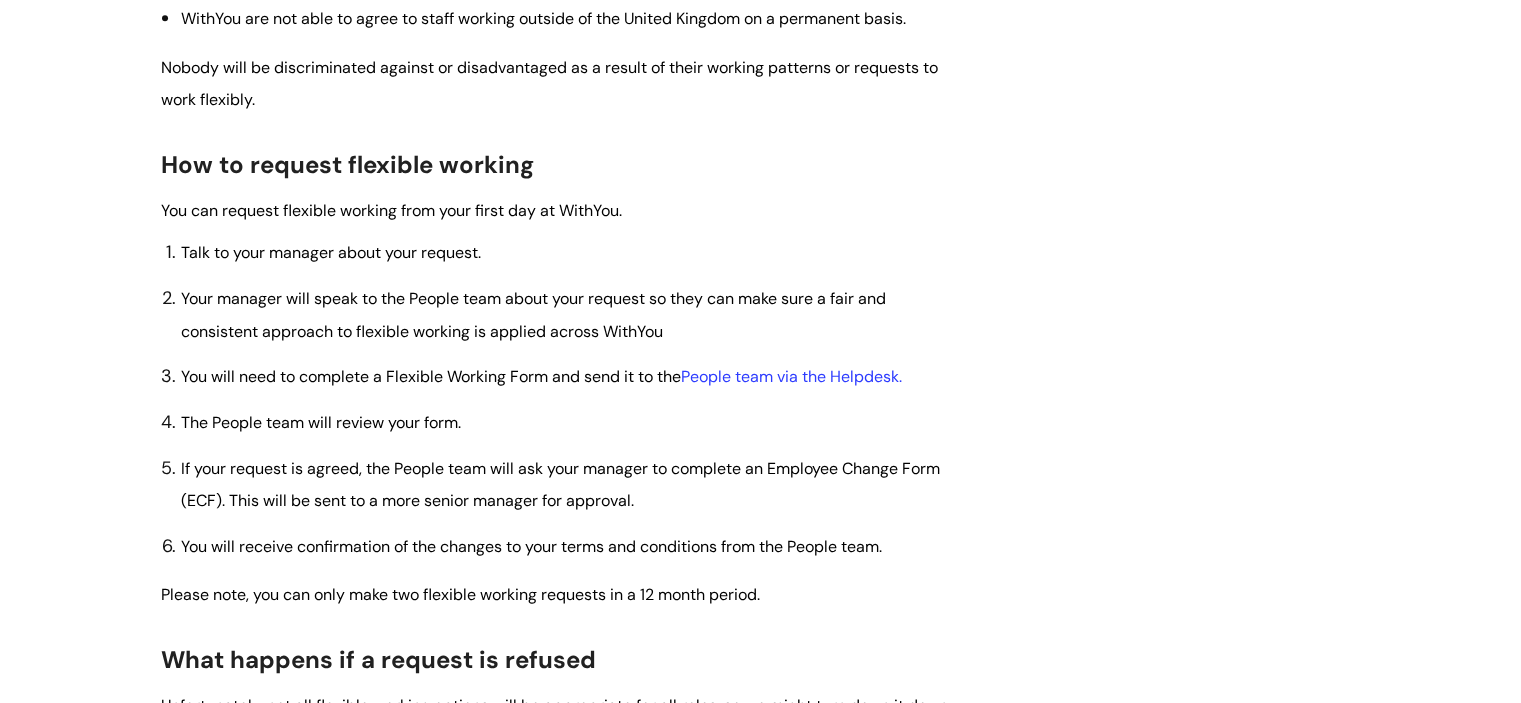 scroll, scrollTop: 1100, scrollLeft: 0, axis: vertical 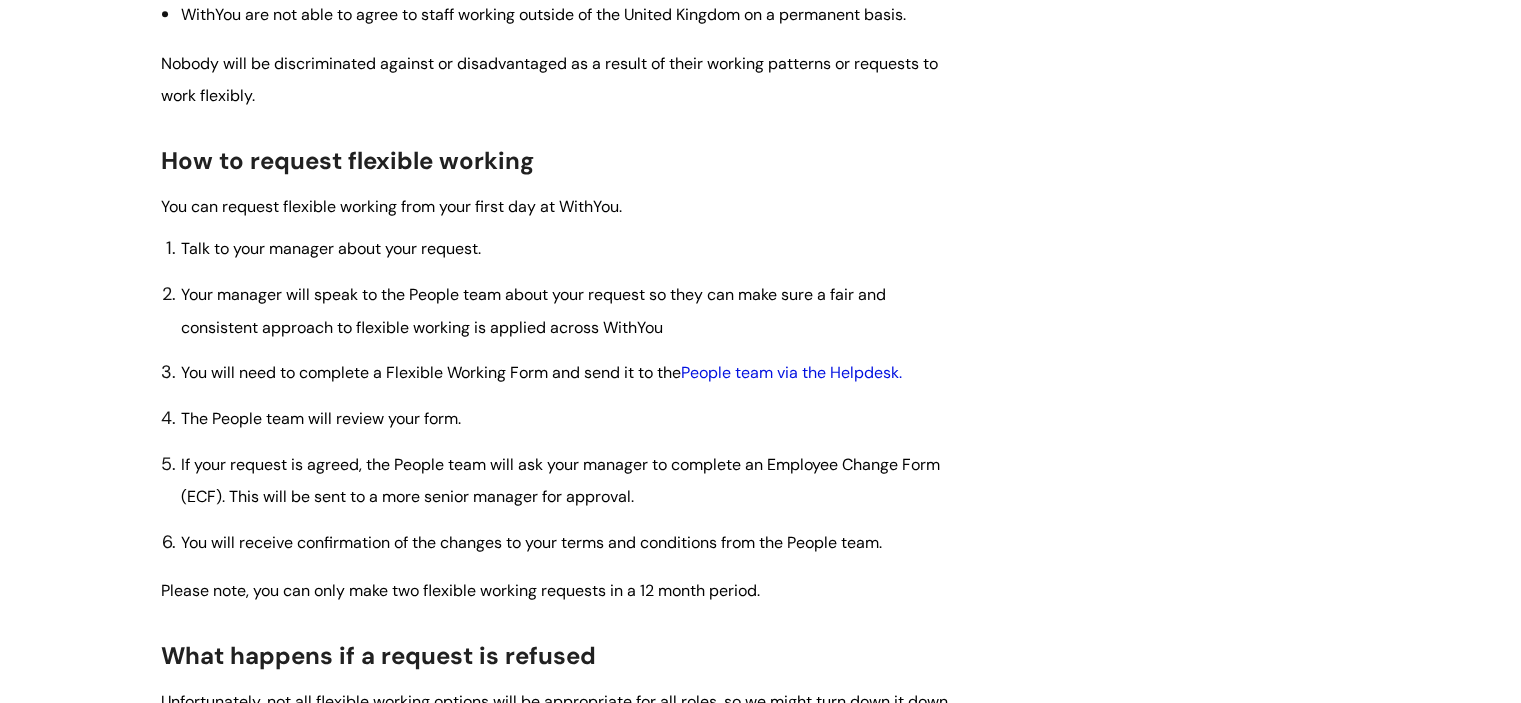 click on "People team via the Helpdesk." at bounding box center (791, 372) 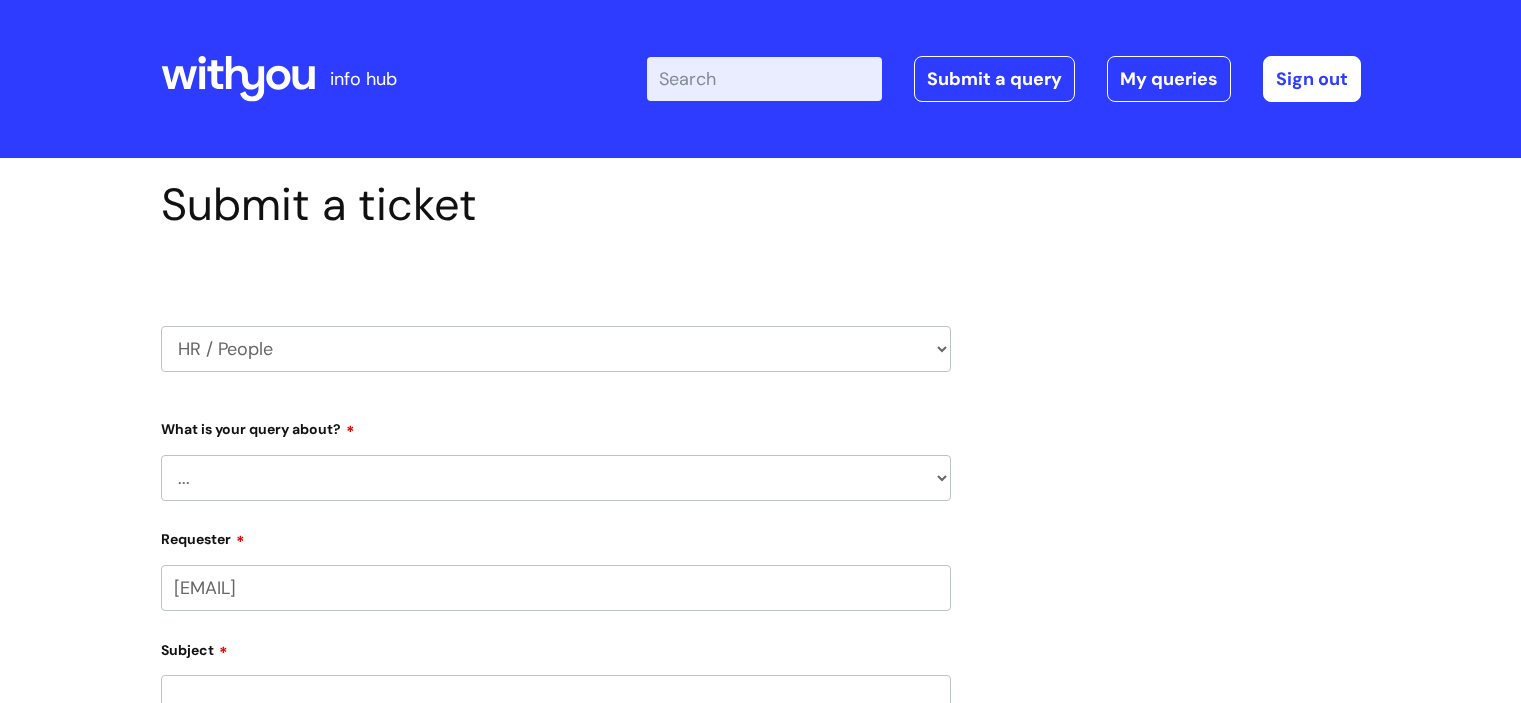 scroll, scrollTop: 0, scrollLeft: 0, axis: both 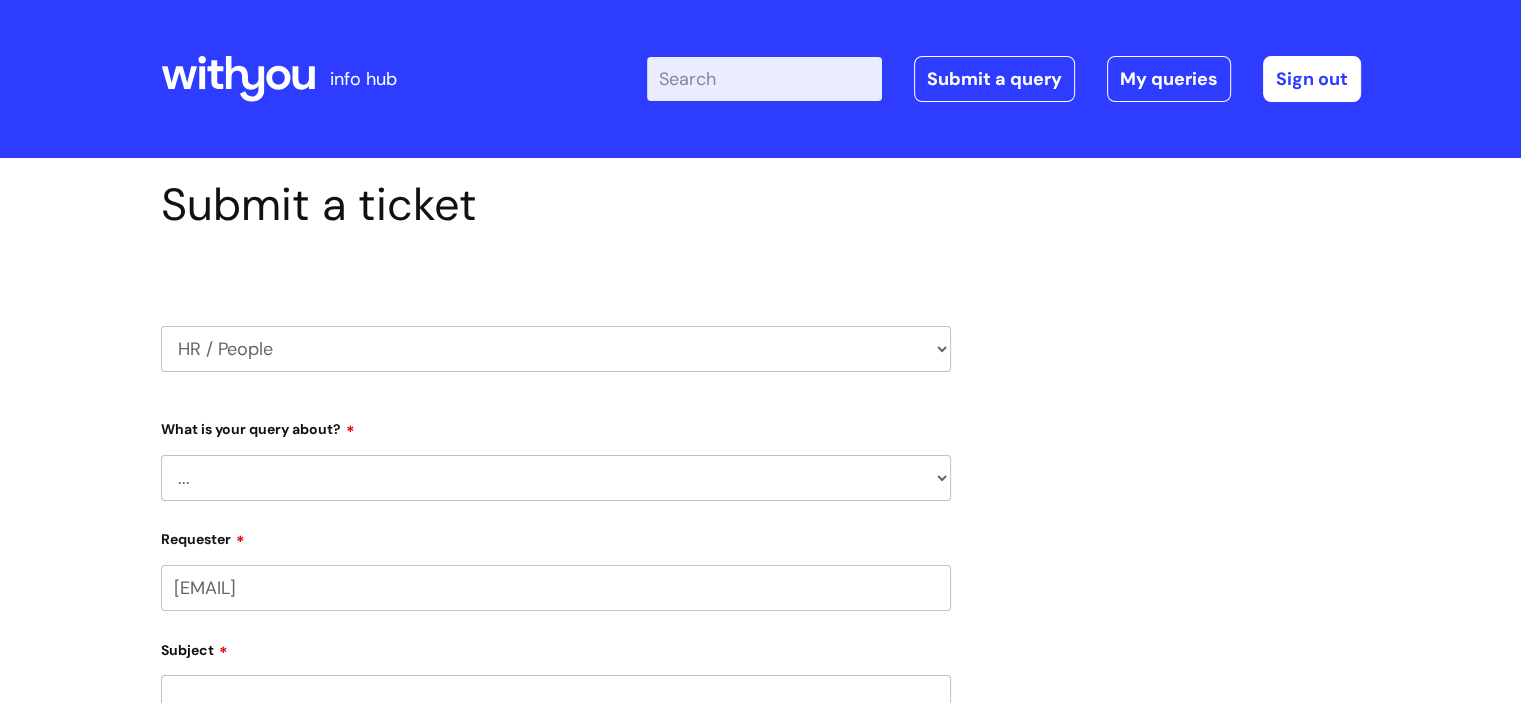 select on "[PHONE]" 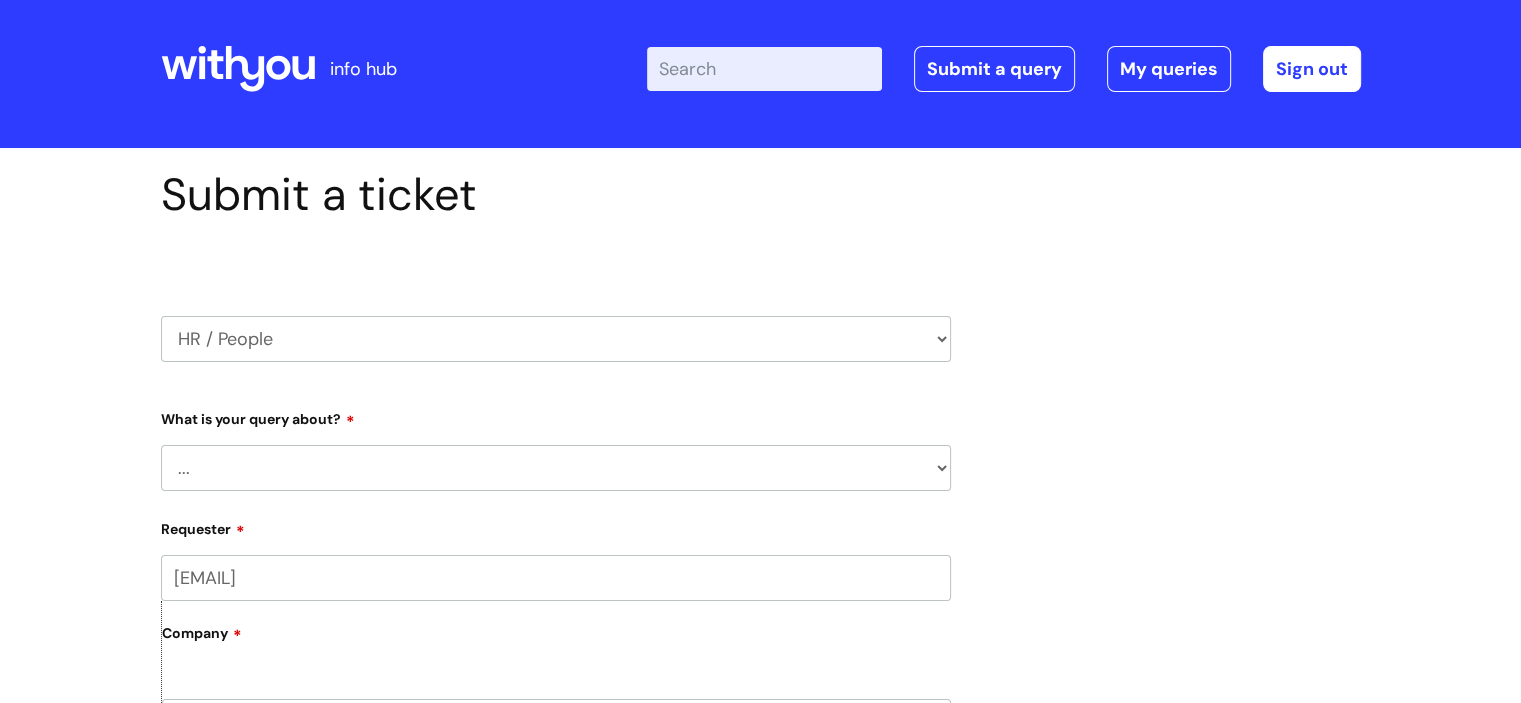 scroll, scrollTop: 0, scrollLeft: 0, axis: both 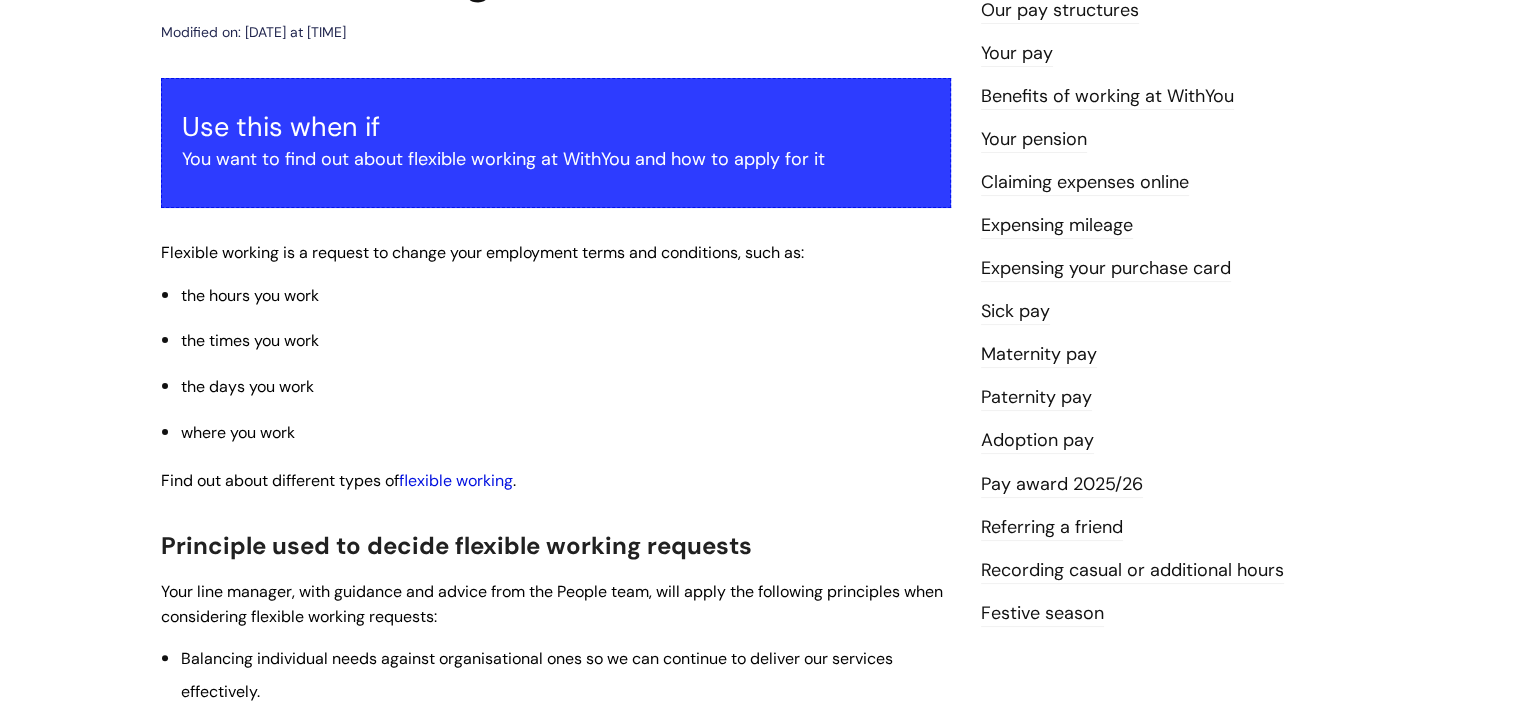 click on "flexible working" at bounding box center [456, 480] 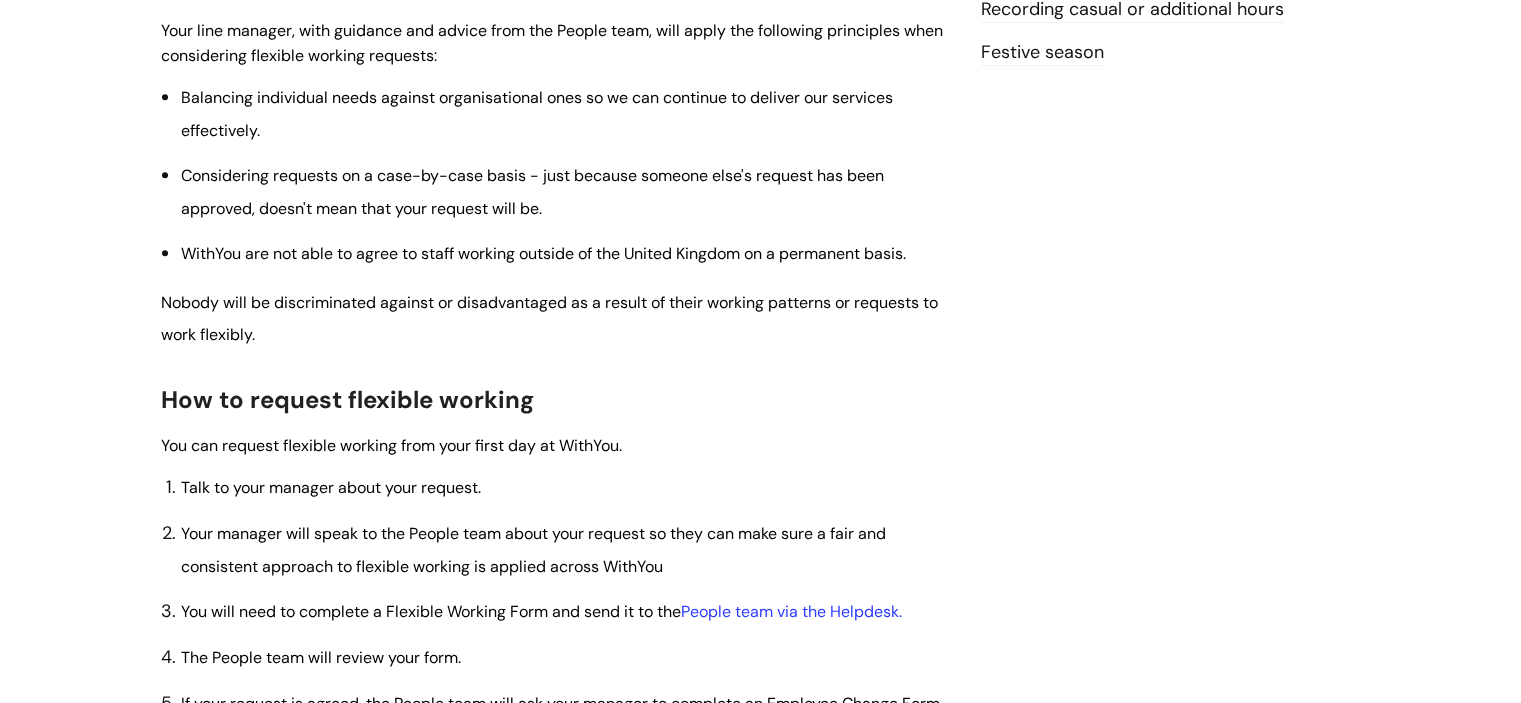 scroll, scrollTop: 902, scrollLeft: 0, axis: vertical 